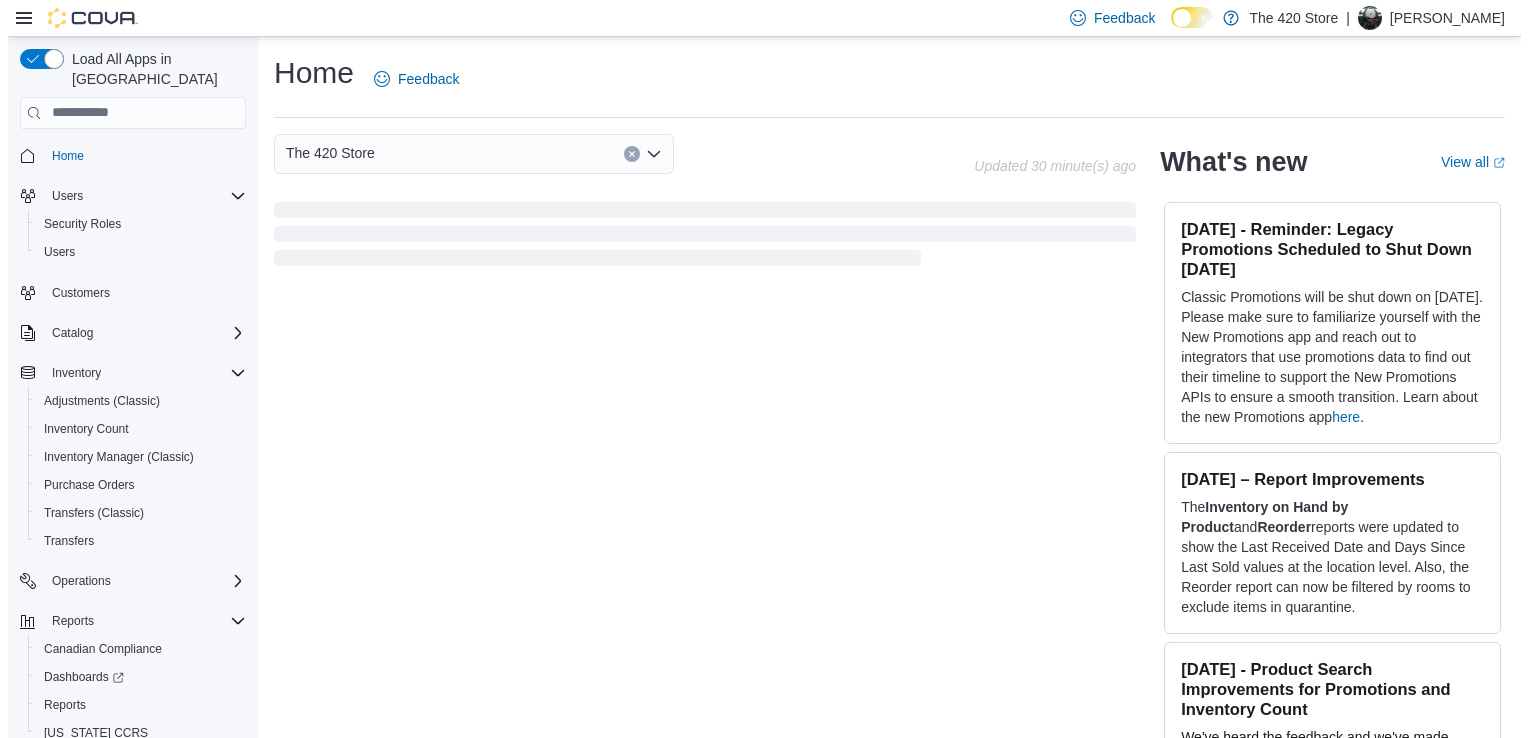 scroll, scrollTop: 0, scrollLeft: 0, axis: both 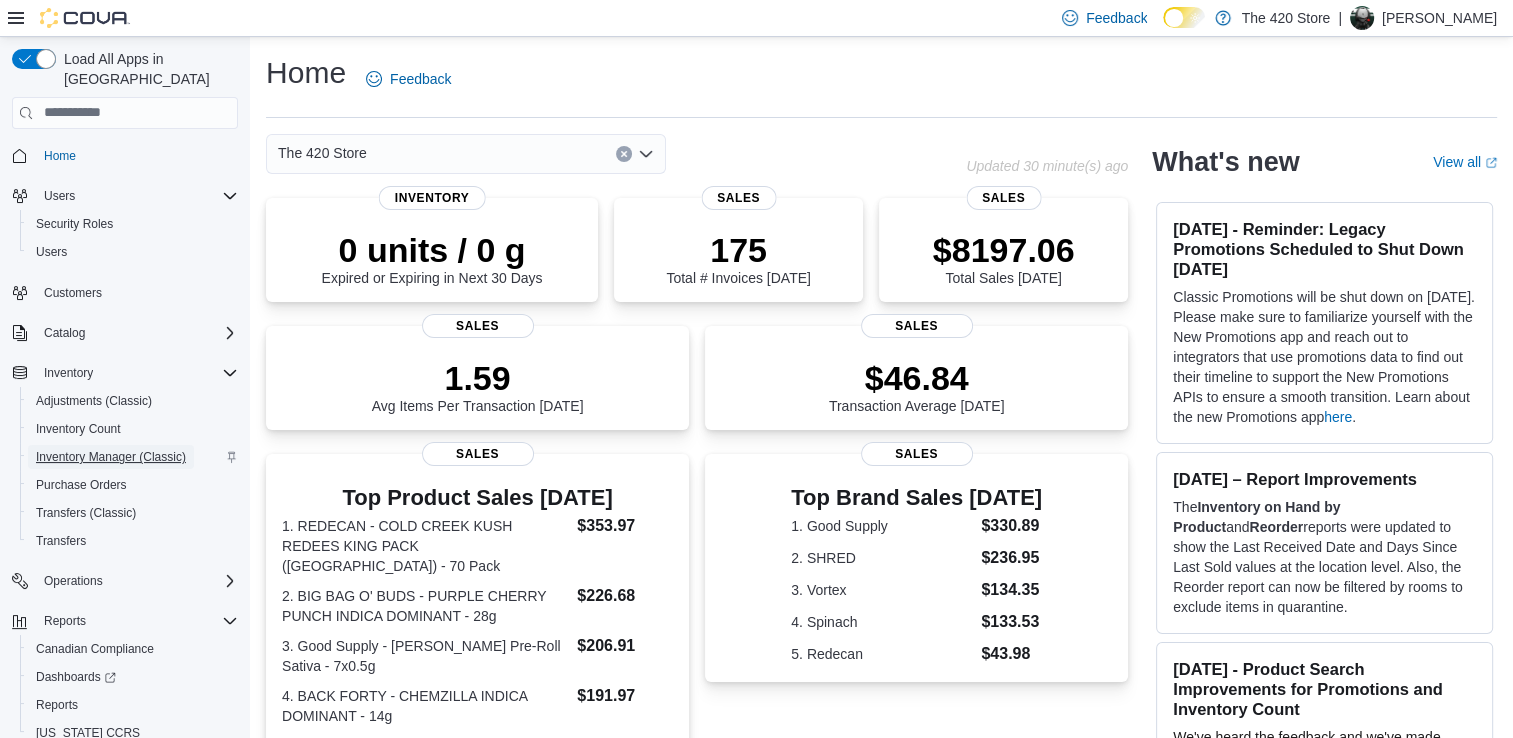 click on "Inventory Manager (Classic)" at bounding box center (111, 457) 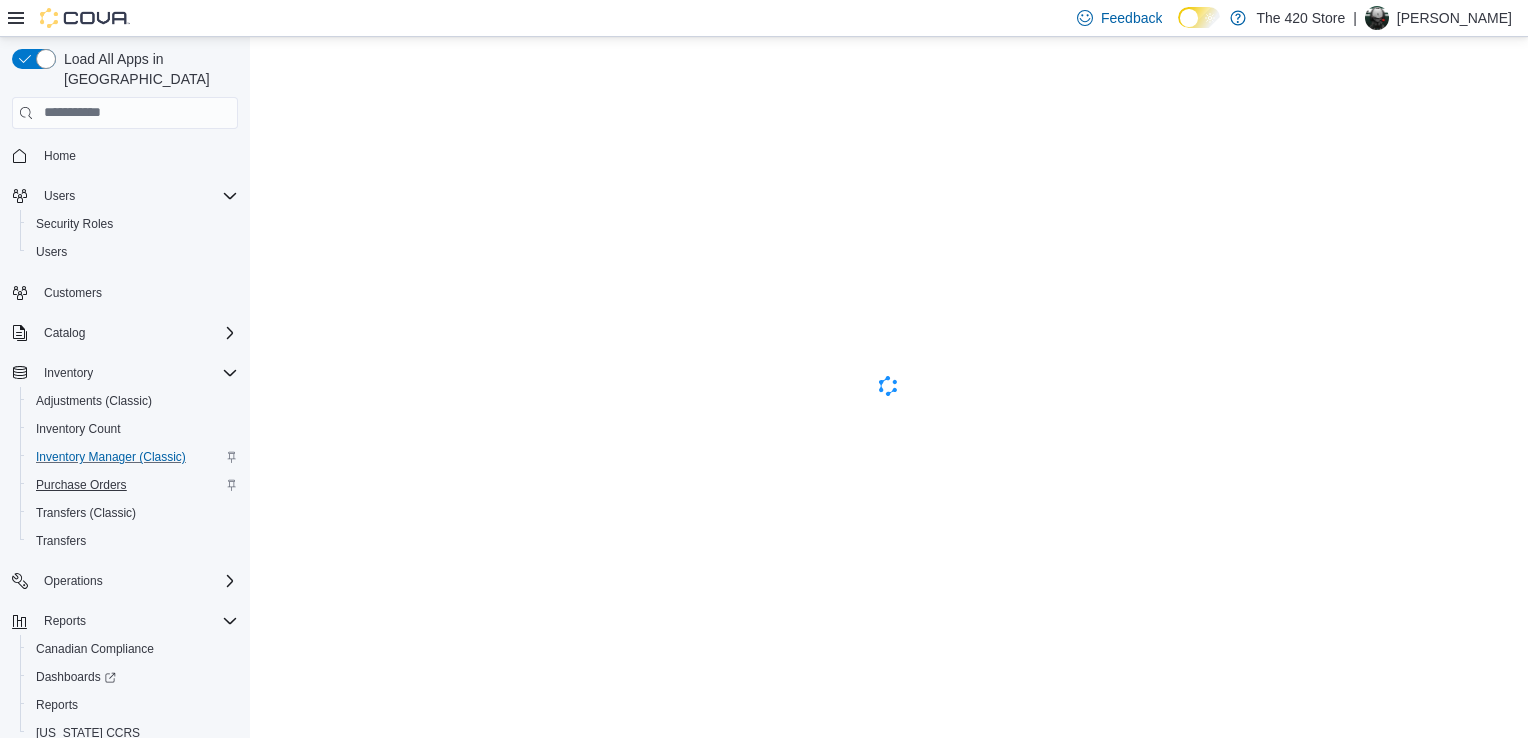 scroll, scrollTop: 0, scrollLeft: 0, axis: both 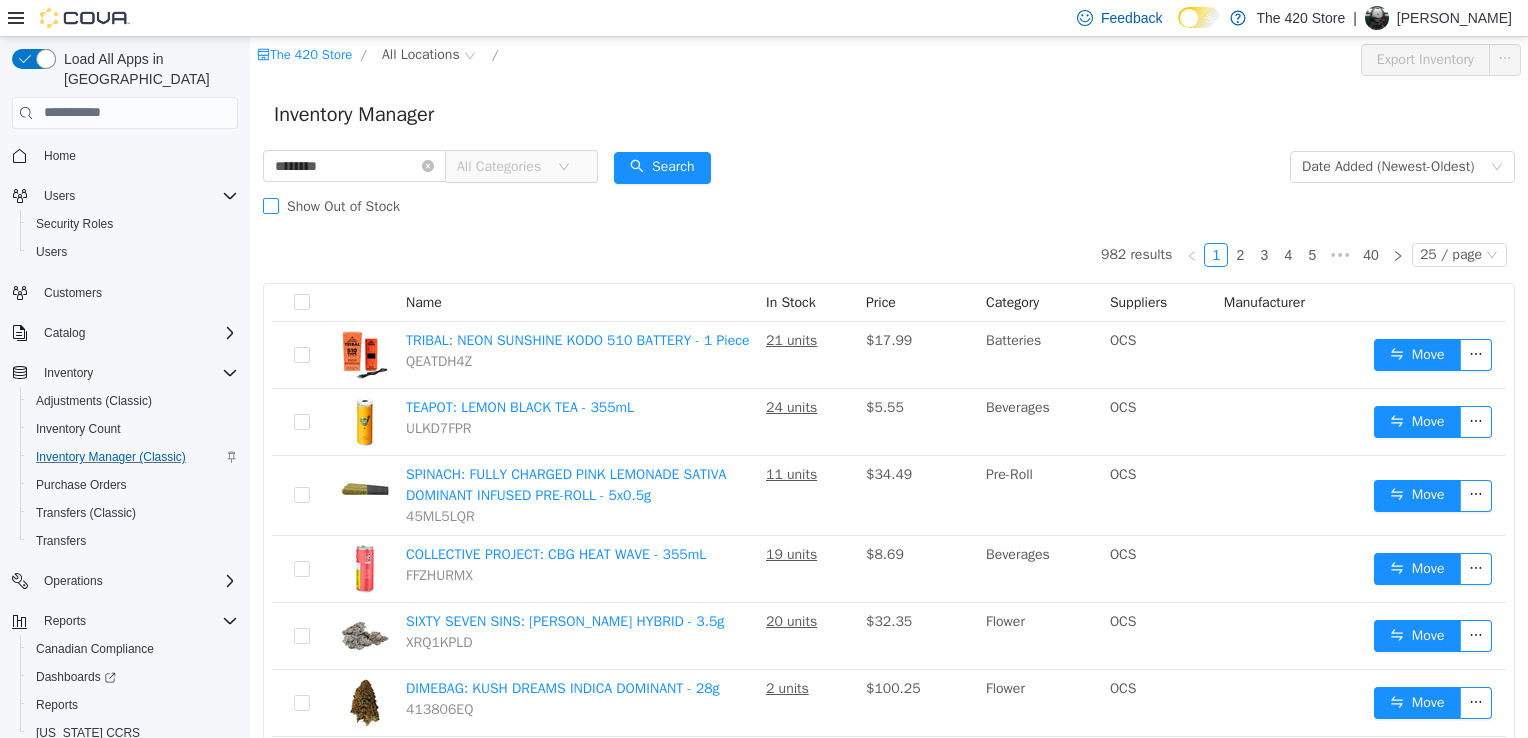 type on "********" 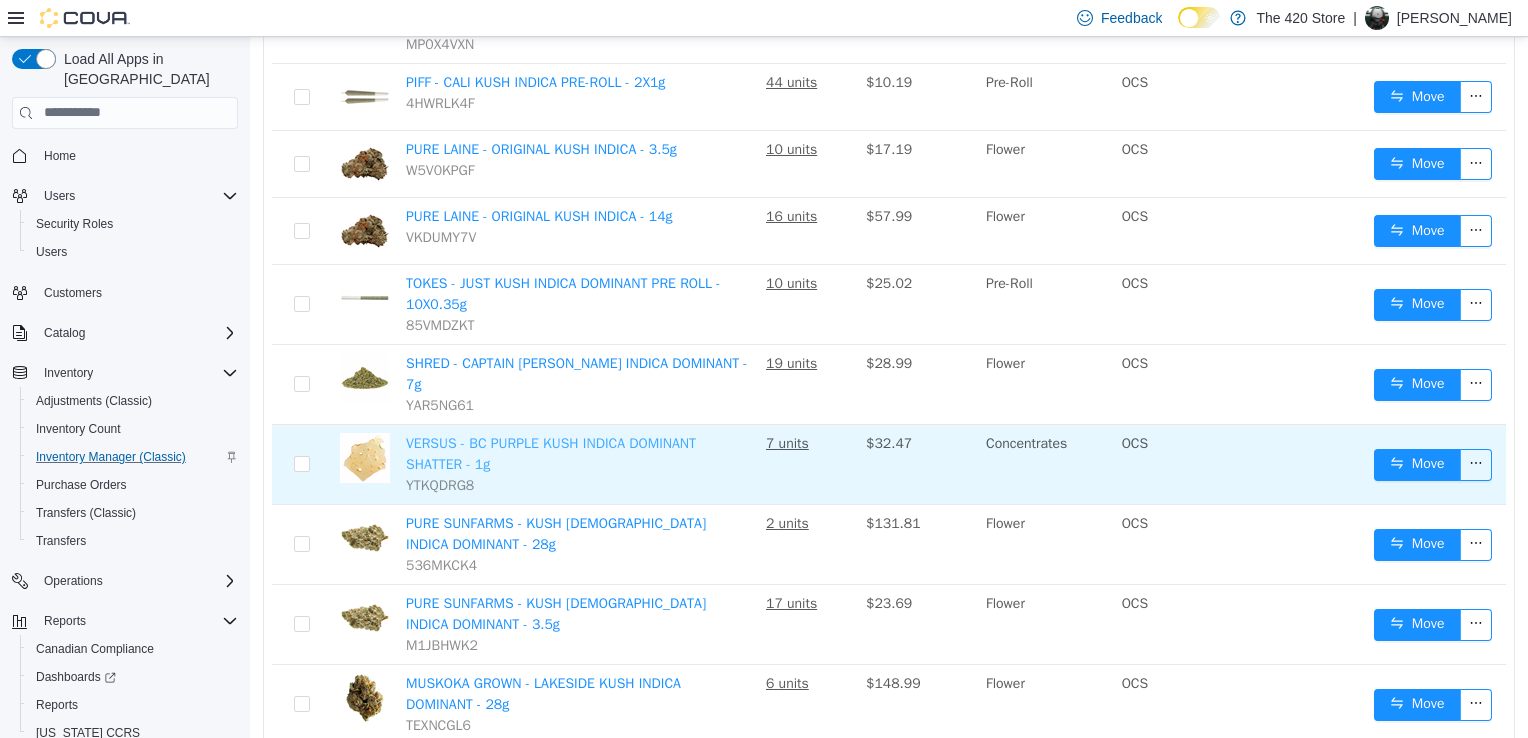 scroll, scrollTop: 900, scrollLeft: 0, axis: vertical 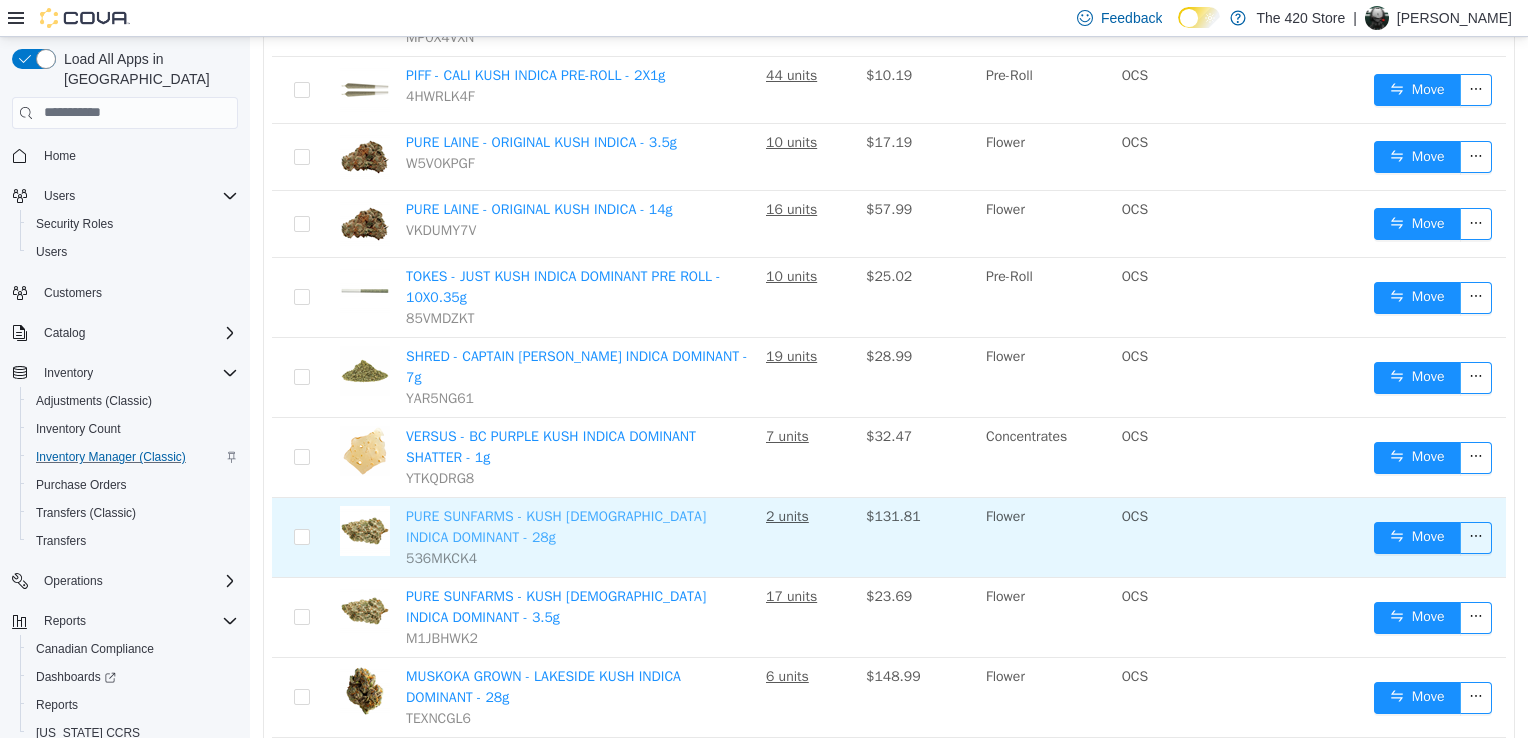 click on "PURE SUNFARMS - KUSH [DEMOGRAPHIC_DATA] INDICA DOMINANT - 28g" at bounding box center (556, 526) 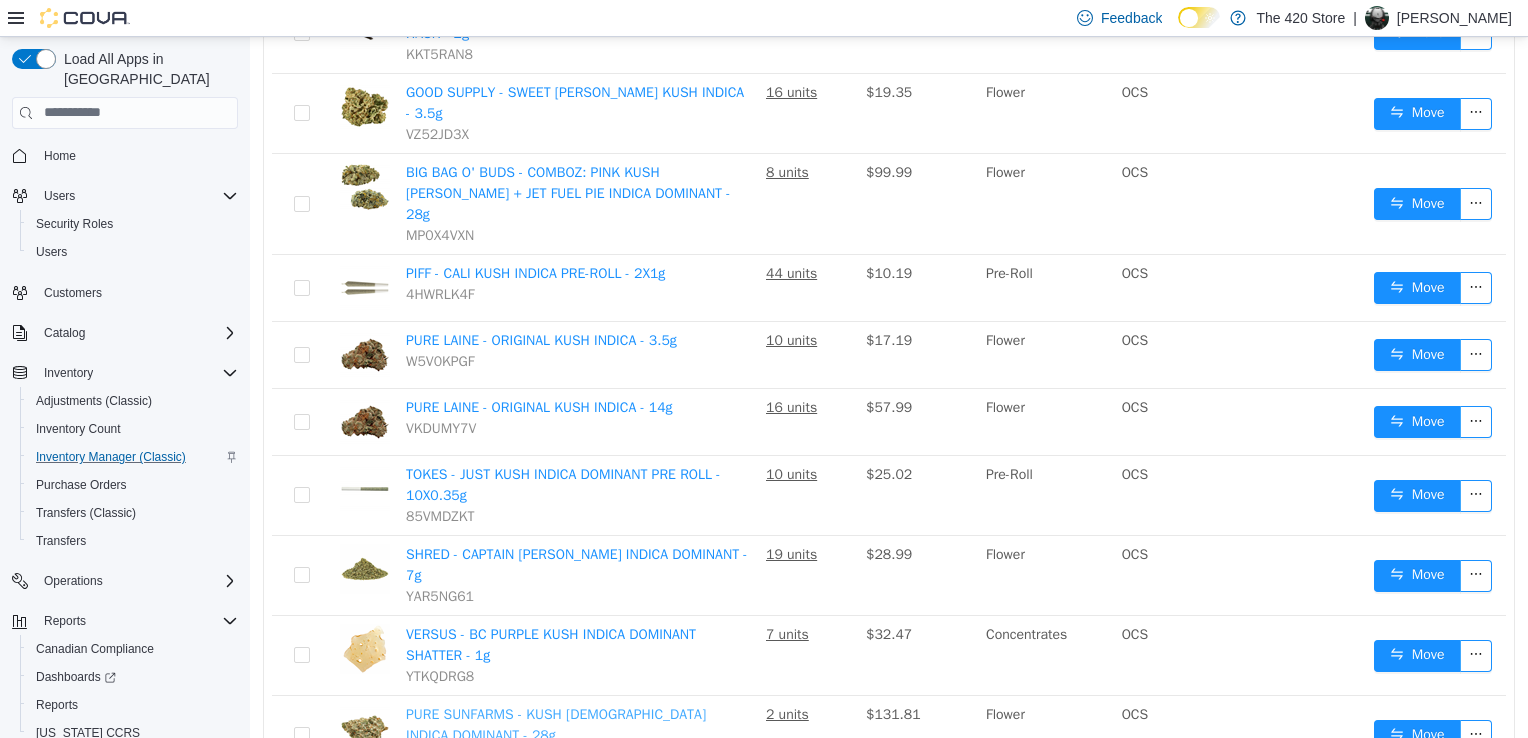 scroll, scrollTop: 0, scrollLeft: 0, axis: both 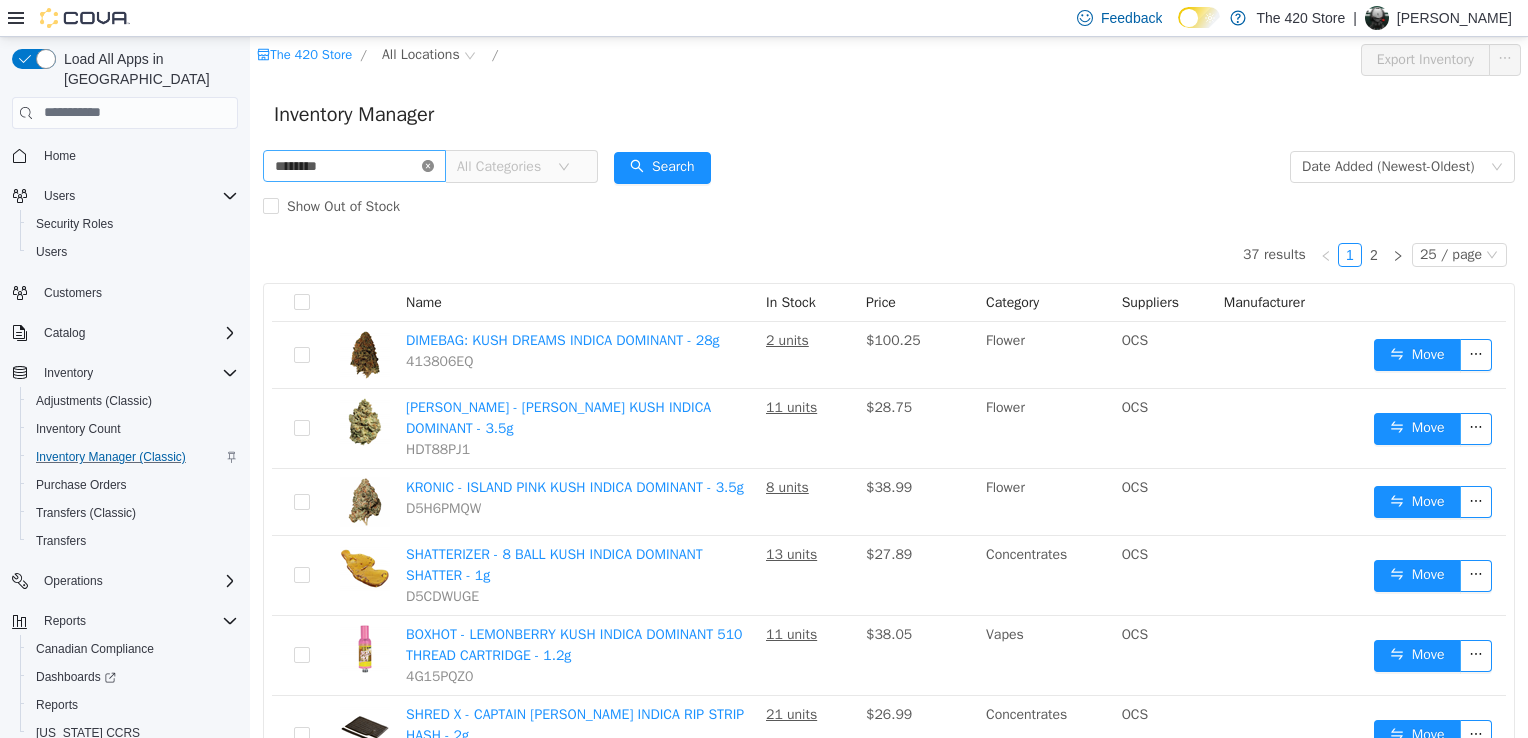 click 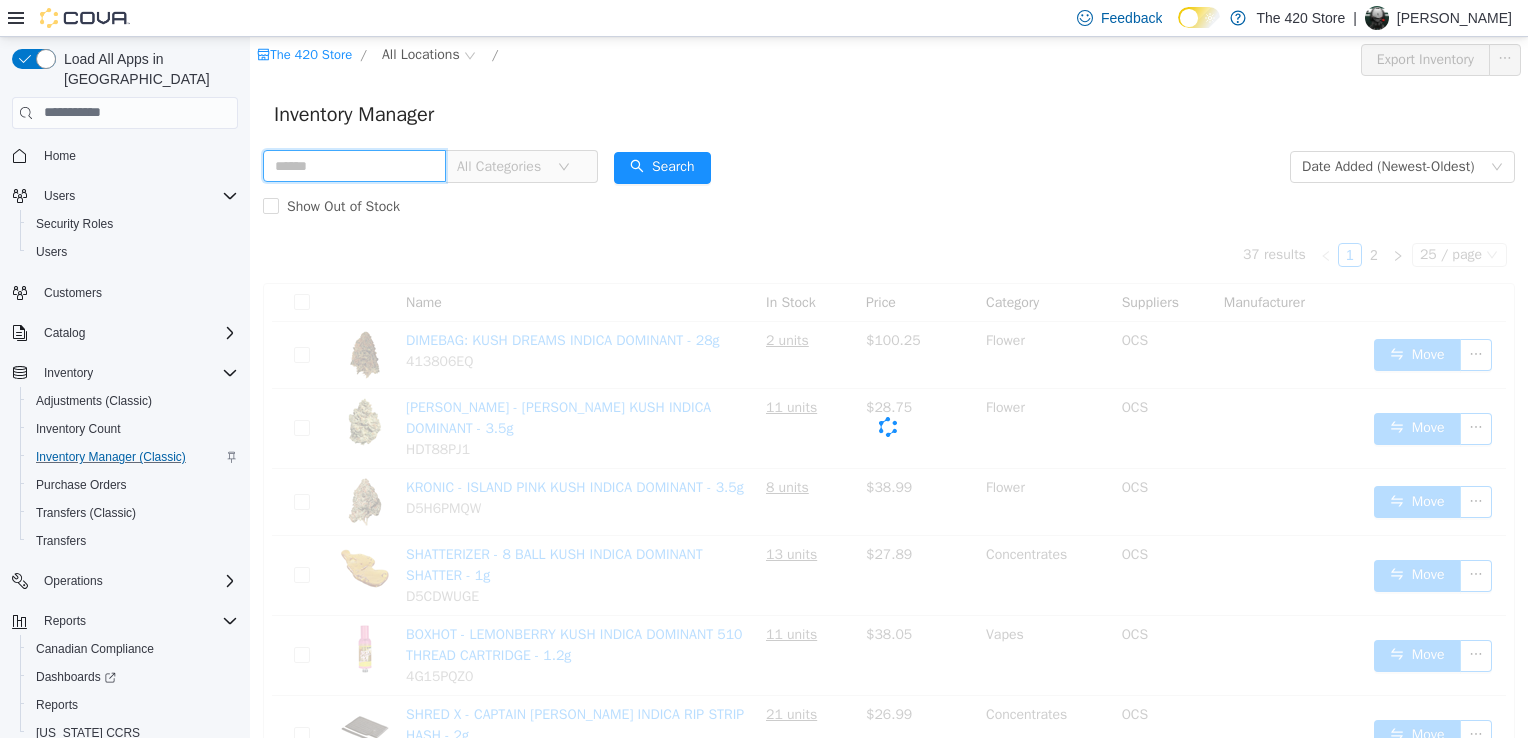 click at bounding box center [354, 165] 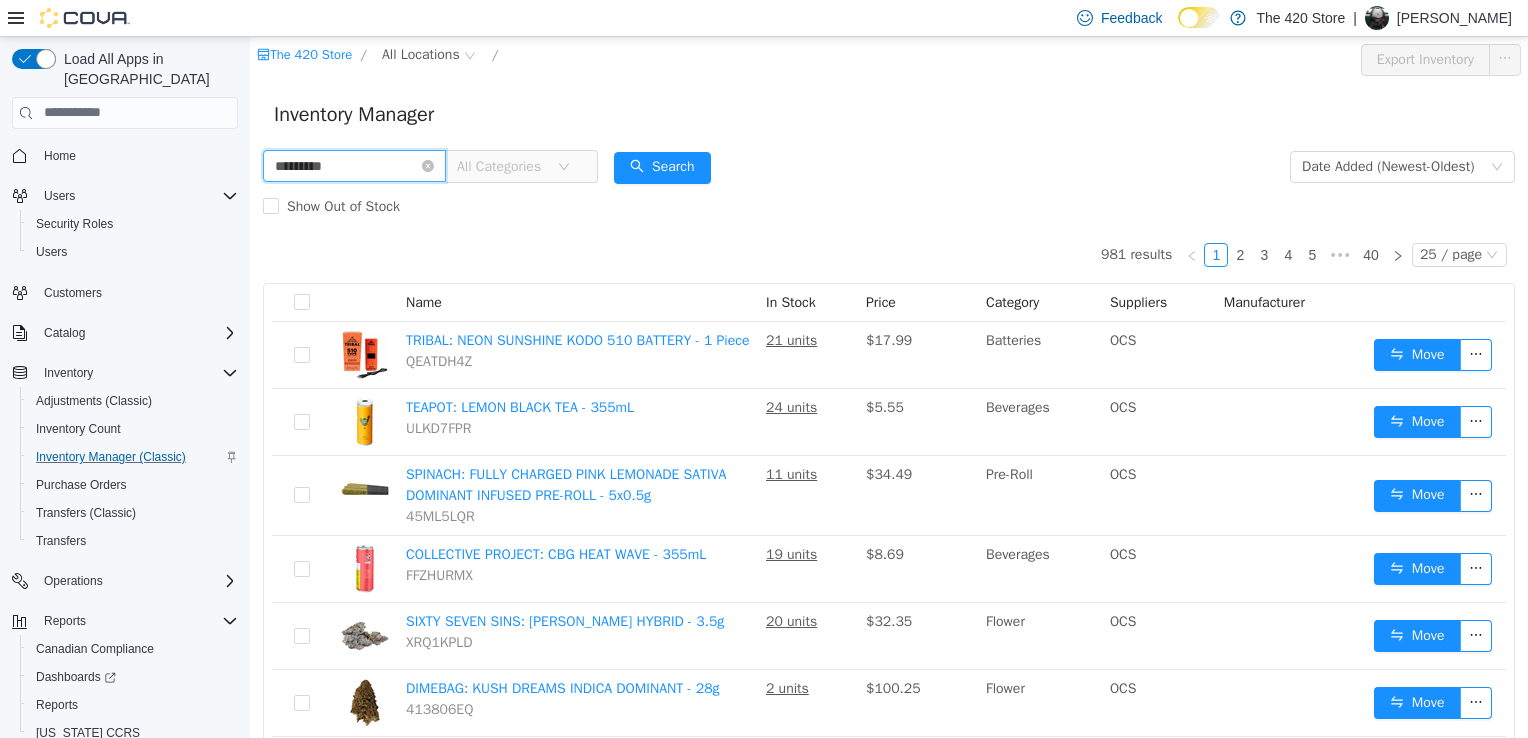 type on "*********" 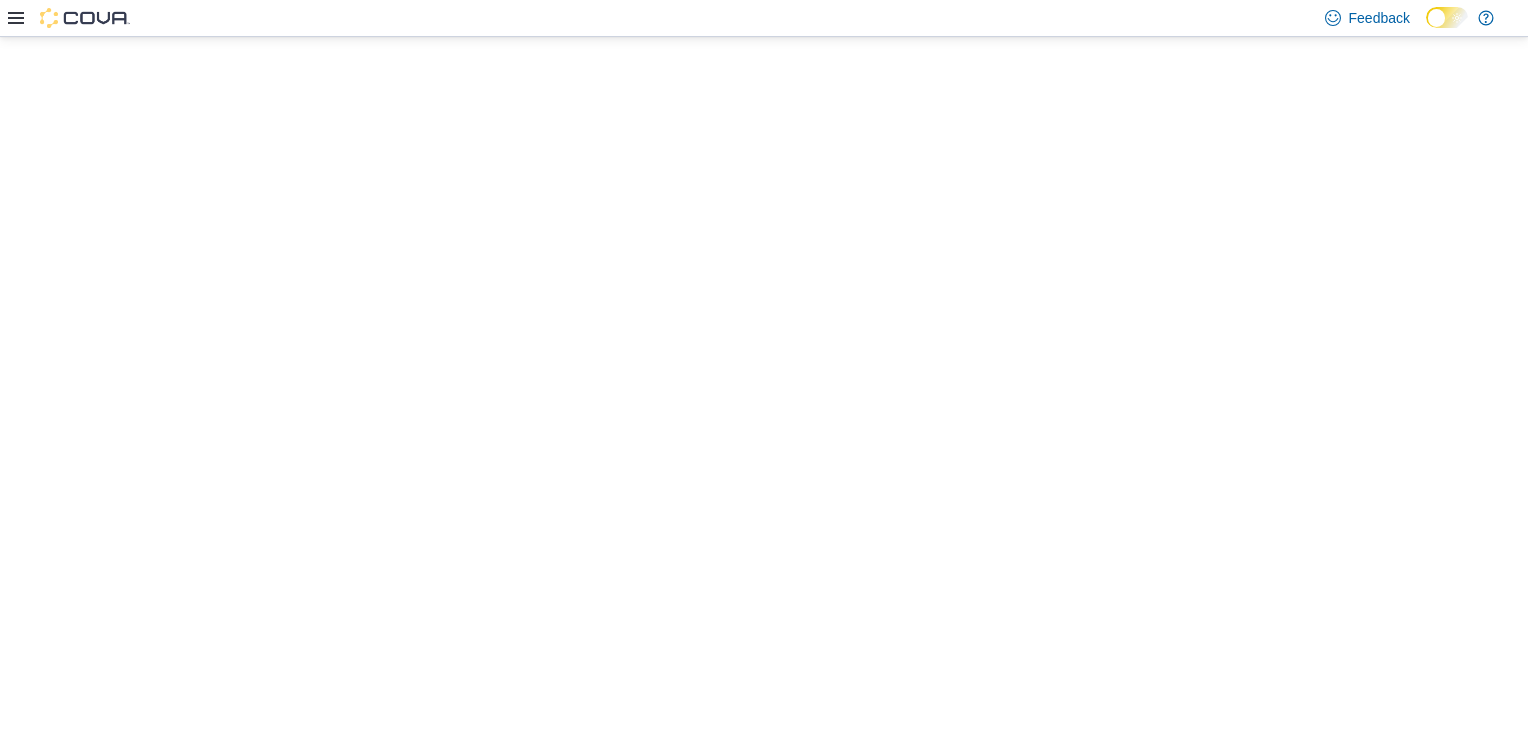 scroll, scrollTop: 0, scrollLeft: 0, axis: both 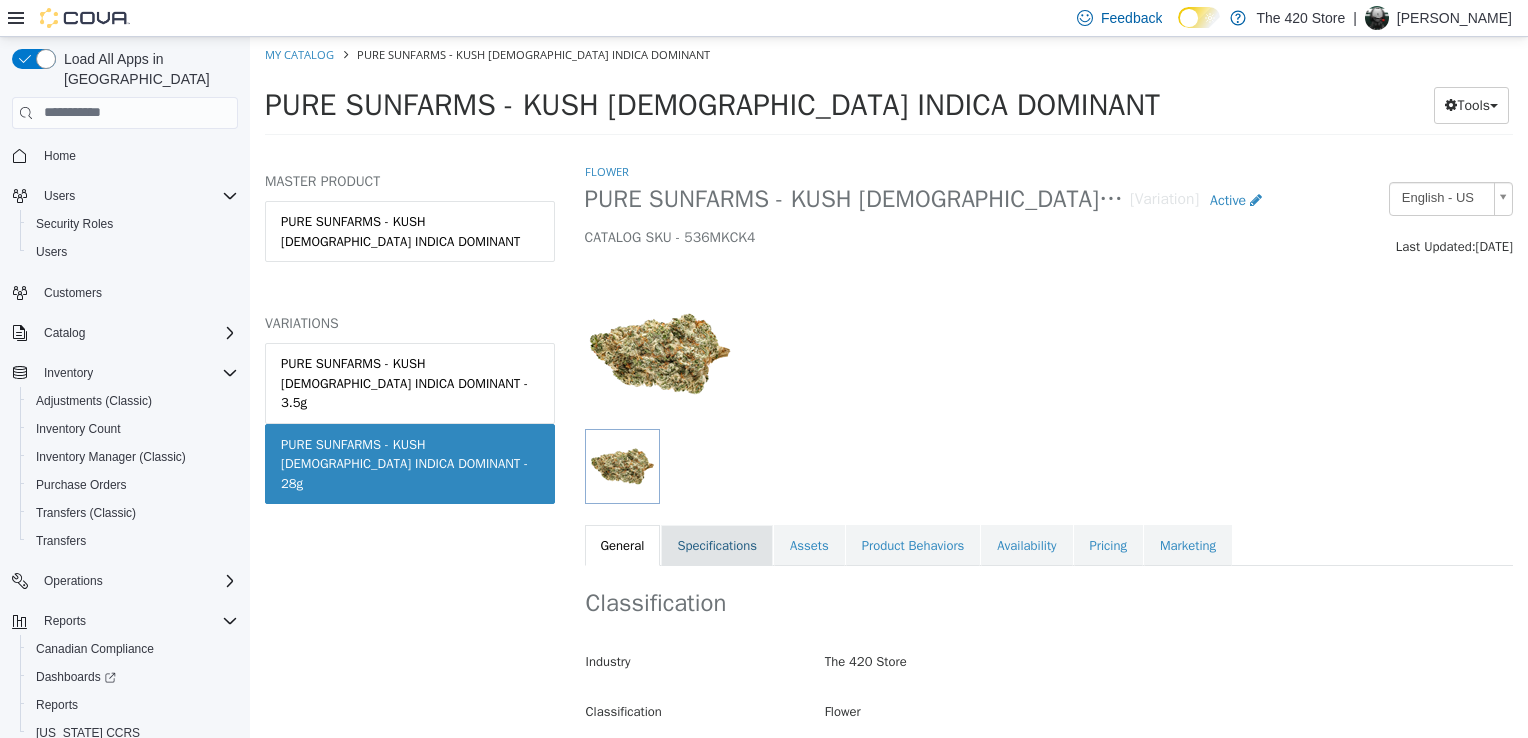 click on "Specifications" at bounding box center (717, 545) 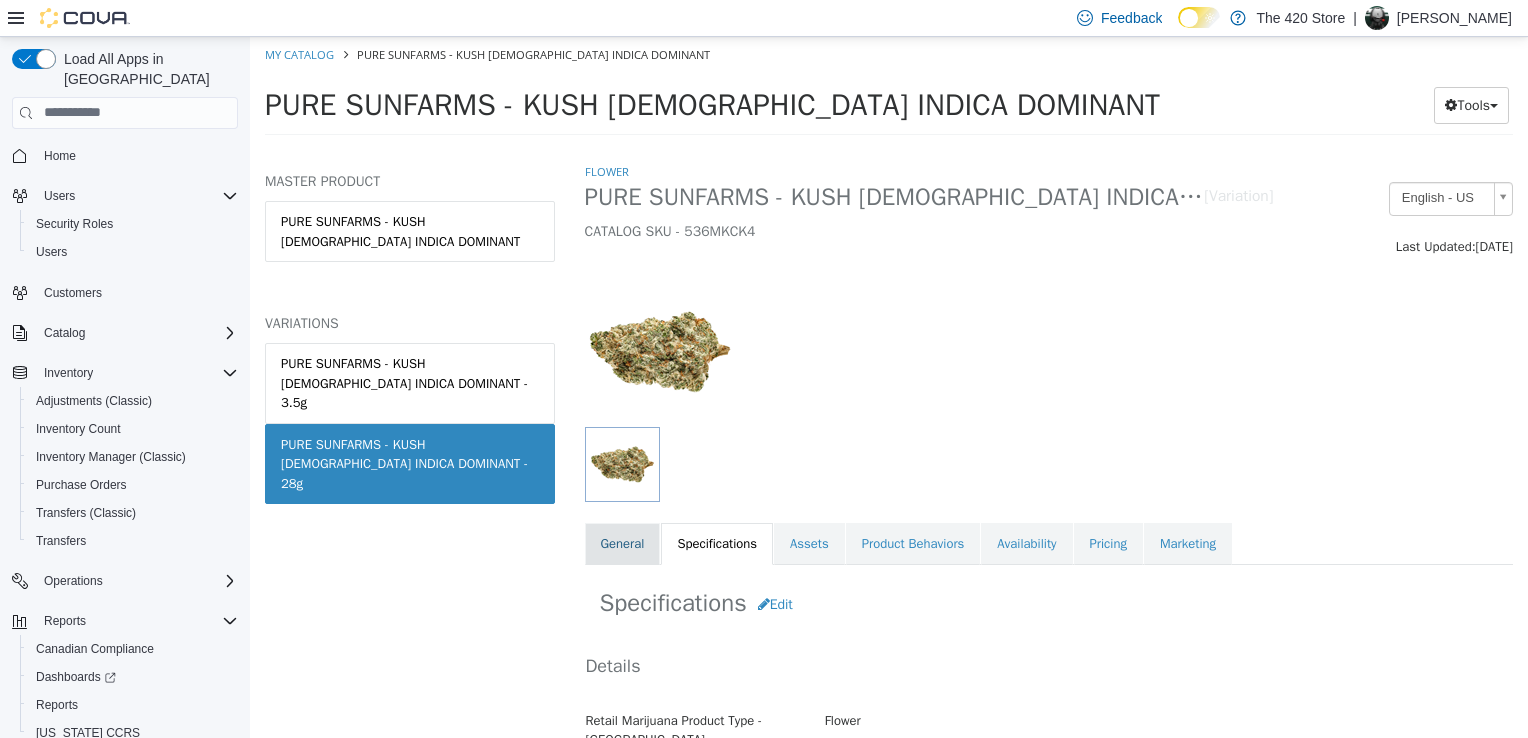click on "General" at bounding box center (623, 543) 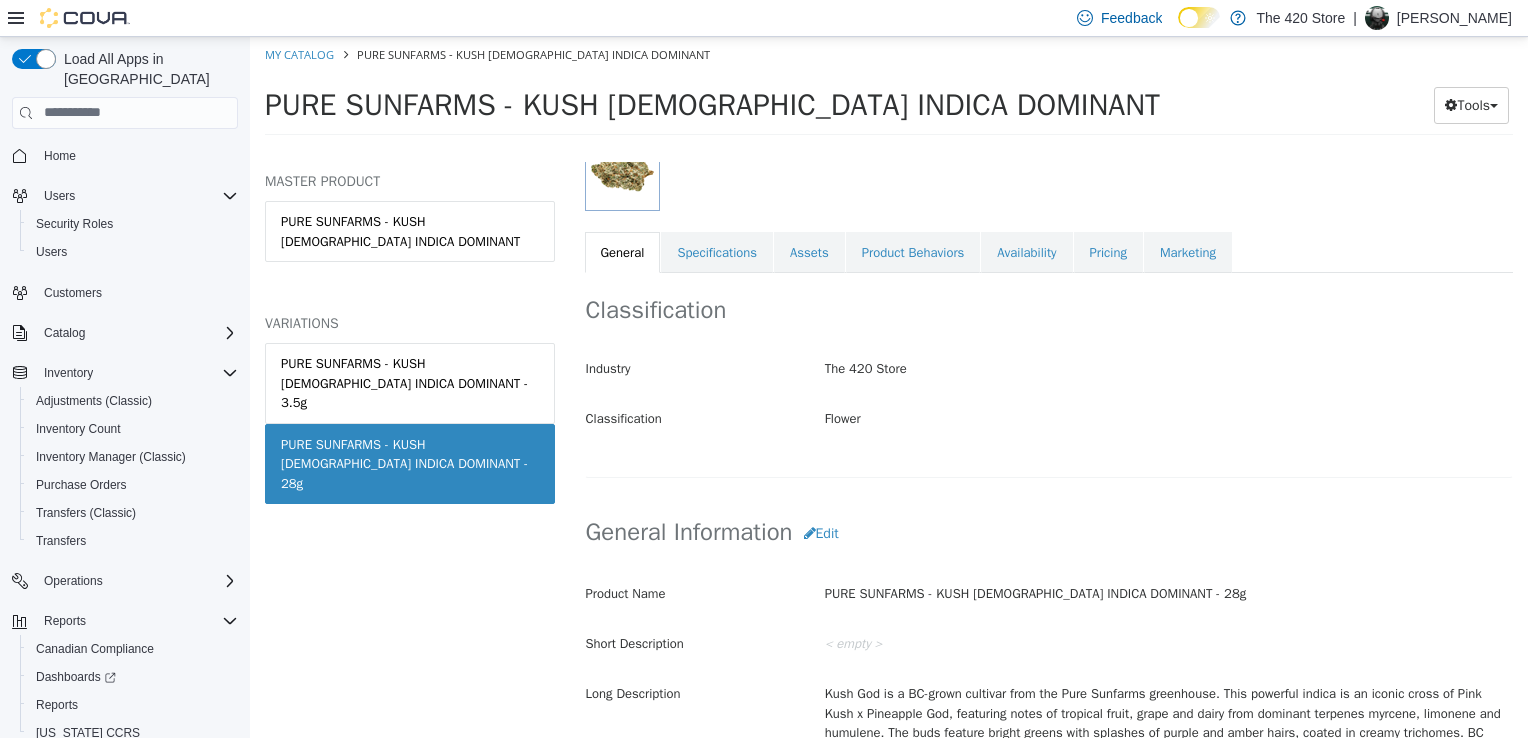 scroll, scrollTop: 301, scrollLeft: 0, axis: vertical 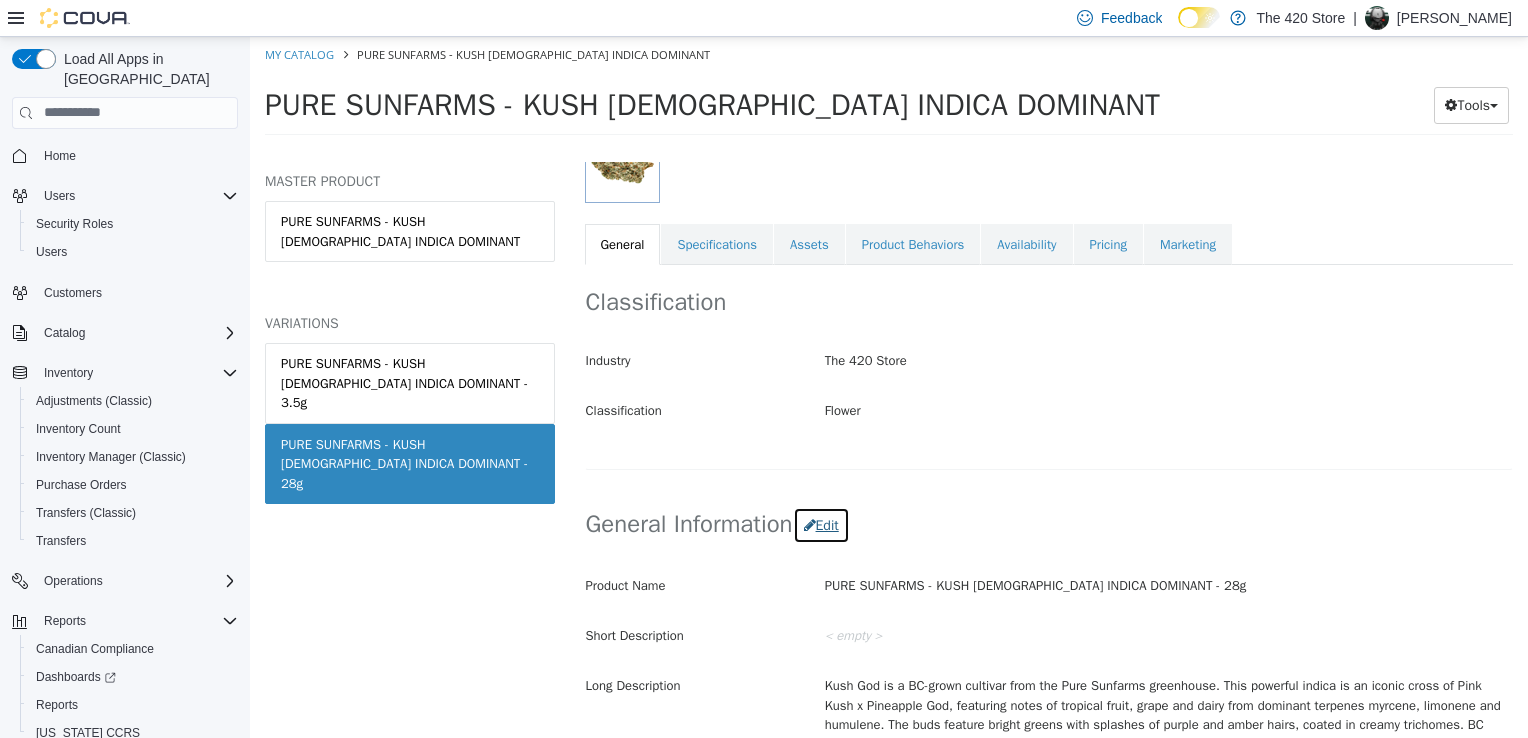 click on "Edit" at bounding box center (821, 524) 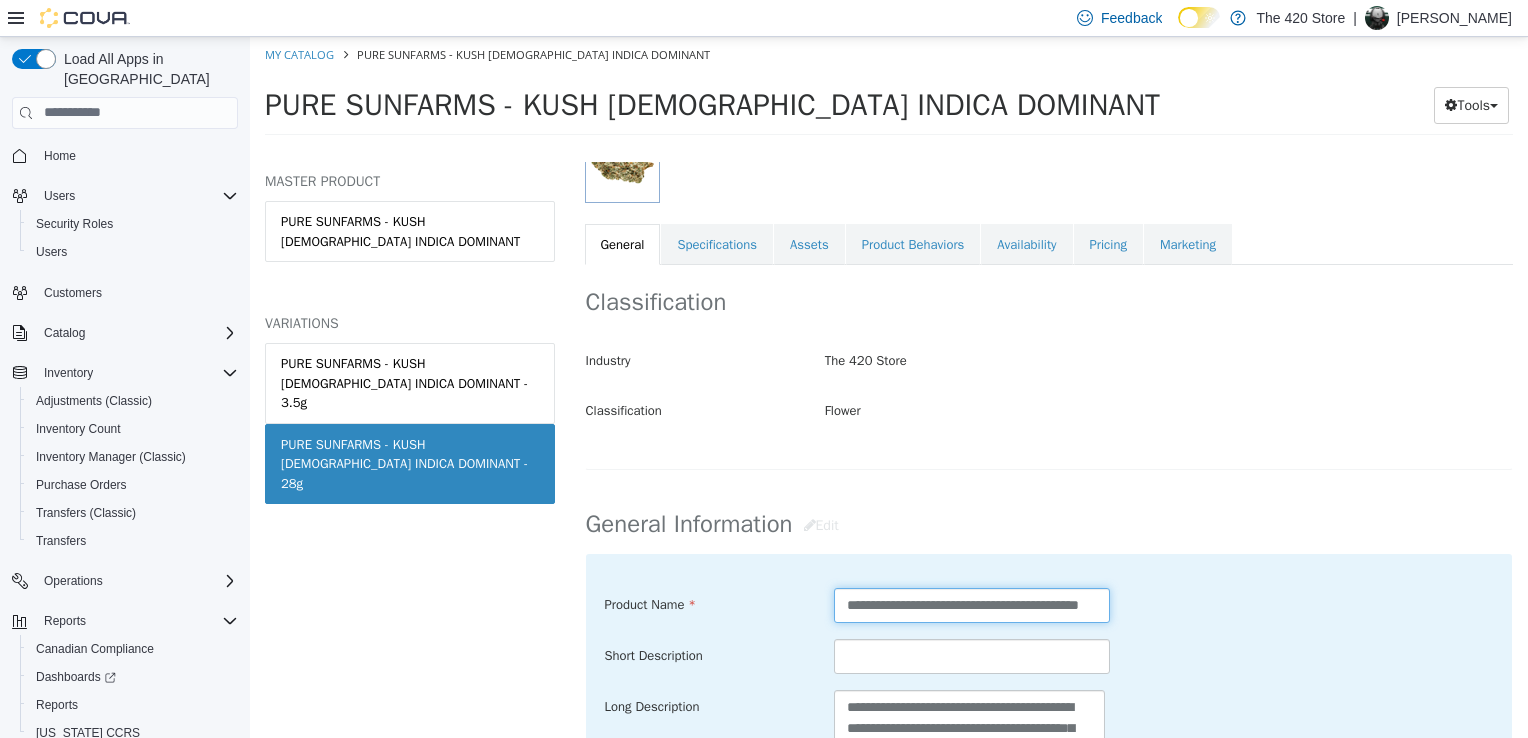 click on "**********" at bounding box center [972, 604] 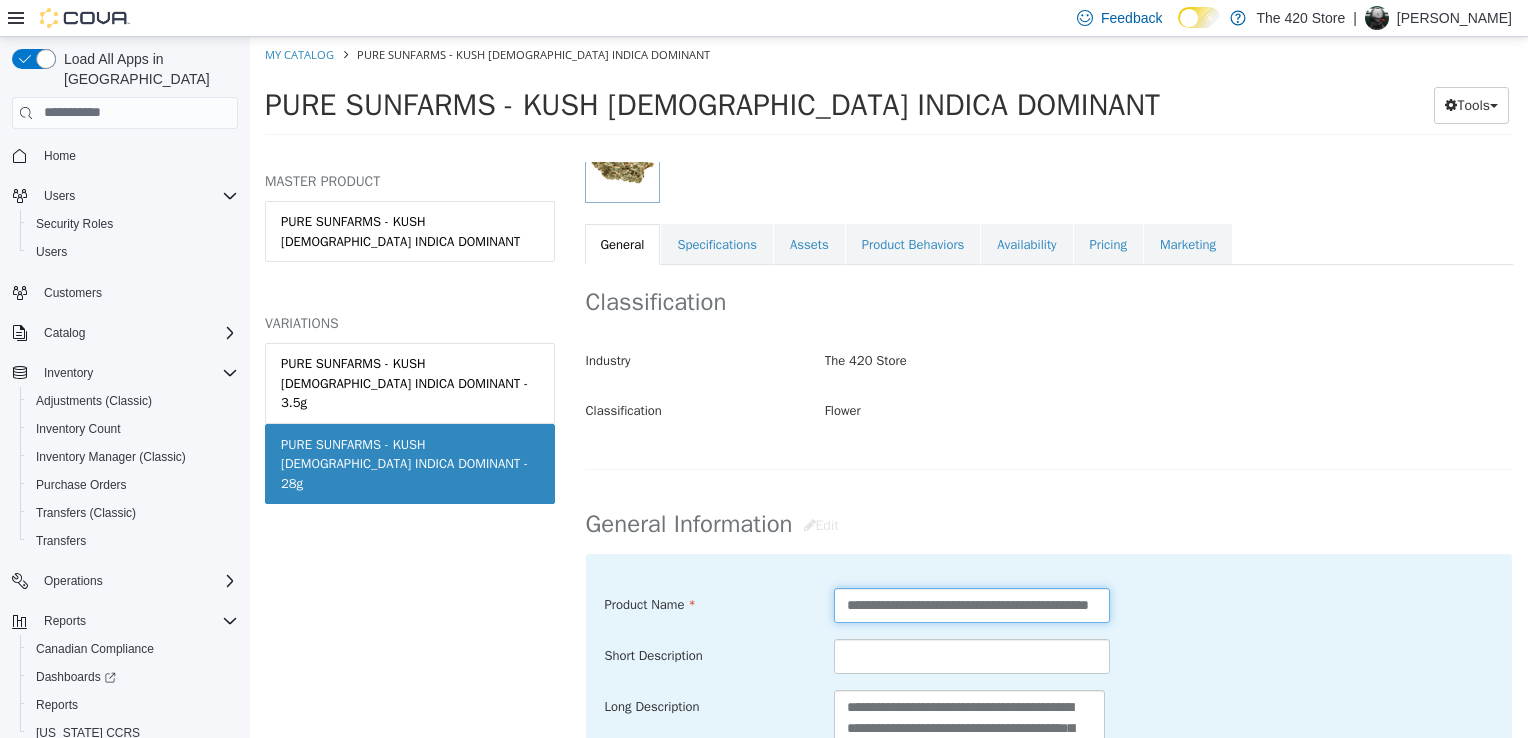 type on "**********" 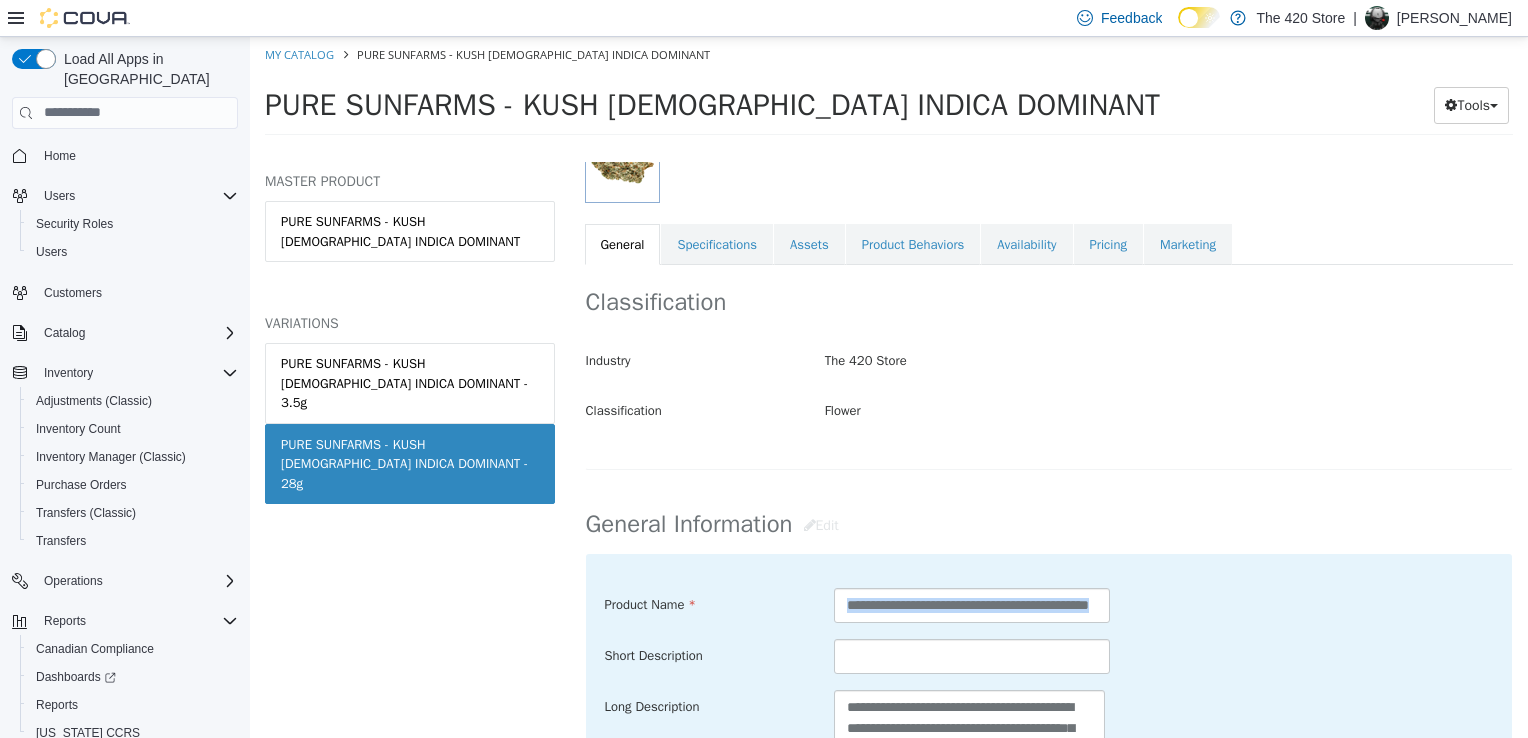 click on "**********" at bounding box center [1049, 605] 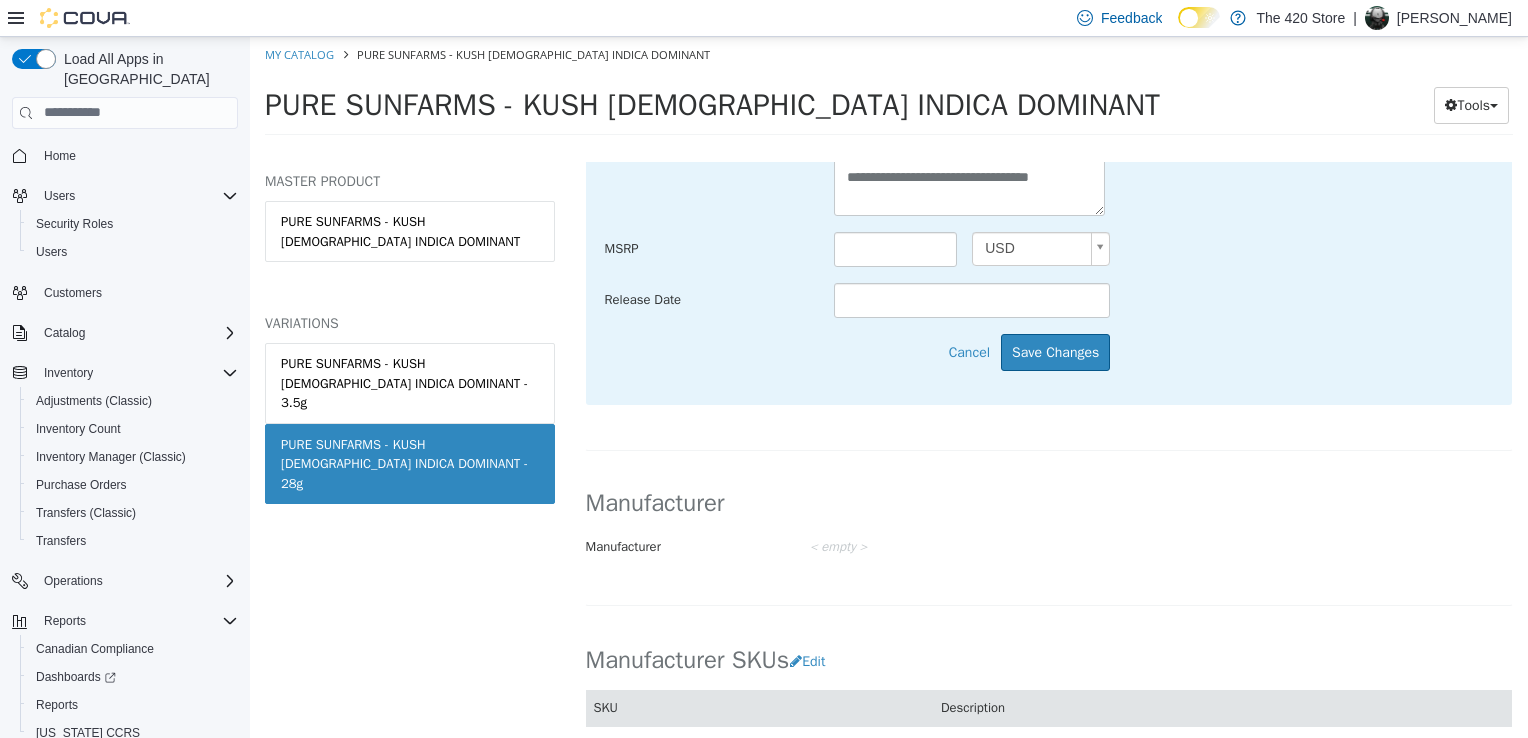 scroll, scrollTop: 1001, scrollLeft: 0, axis: vertical 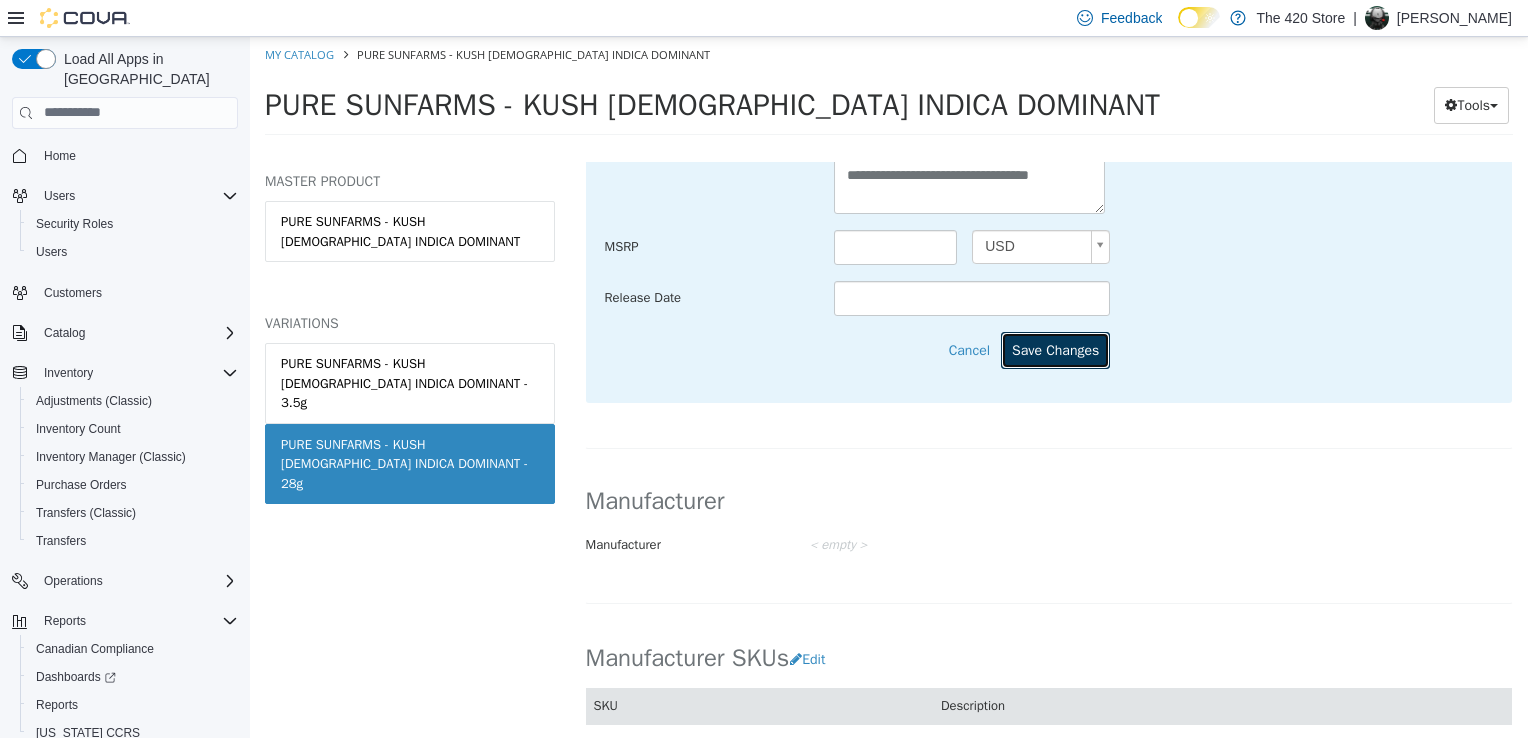 click on "Save Changes" at bounding box center [1055, 349] 